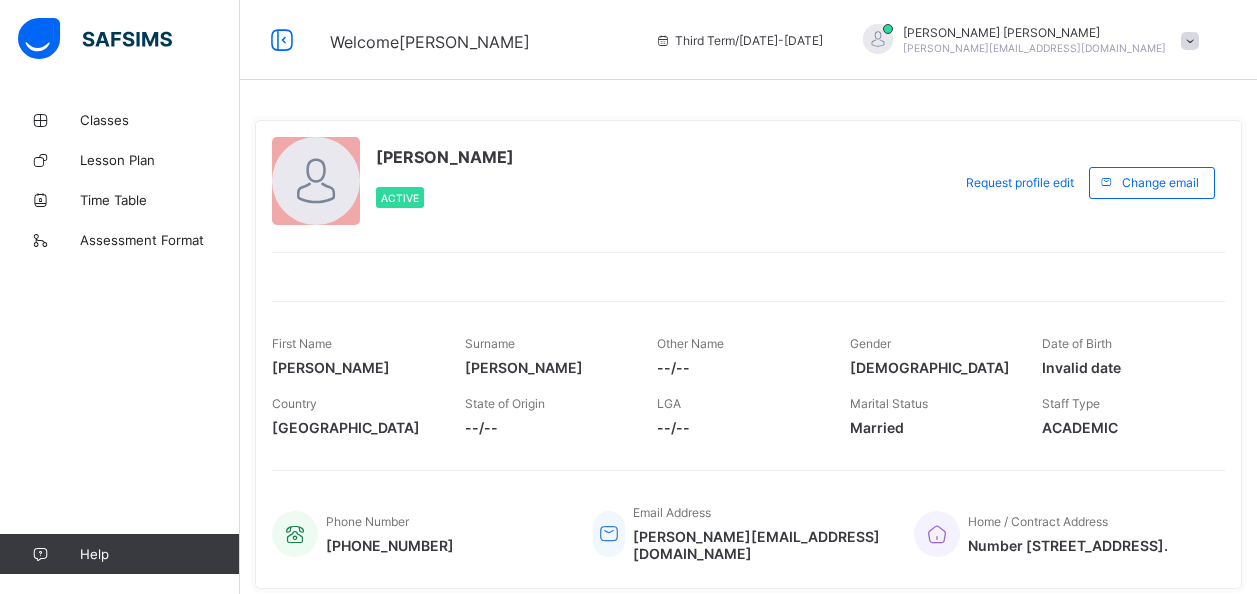 scroll, scrollTop: 0, scrollLeft: 0, axis: both 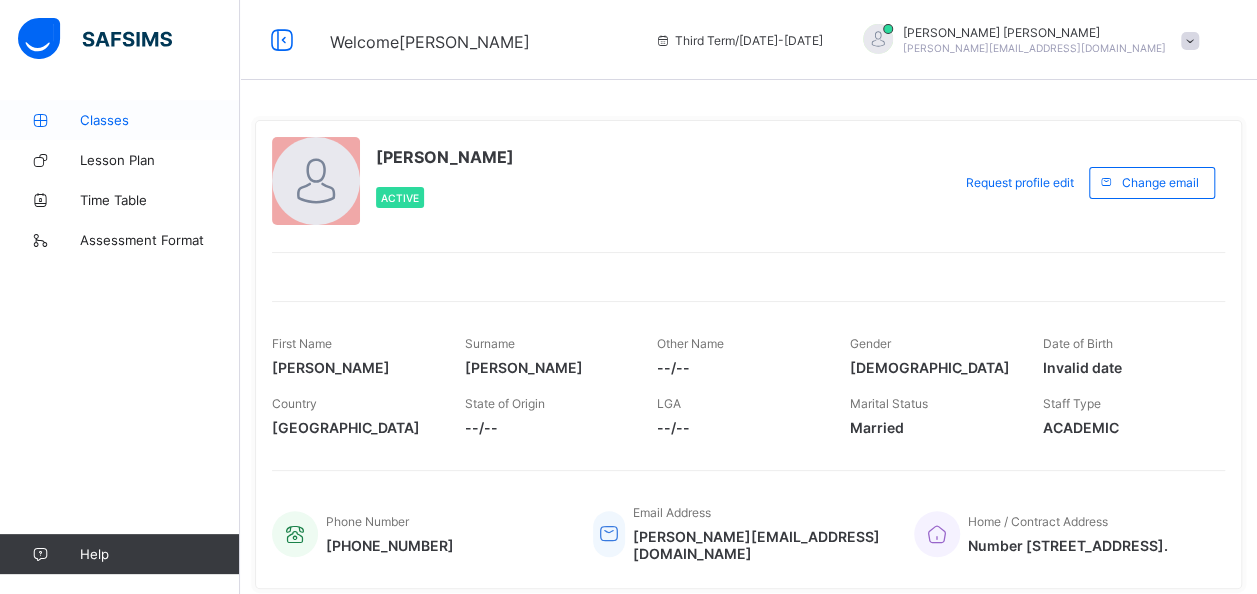 click on "Classes" at bounding box center (160, 120) 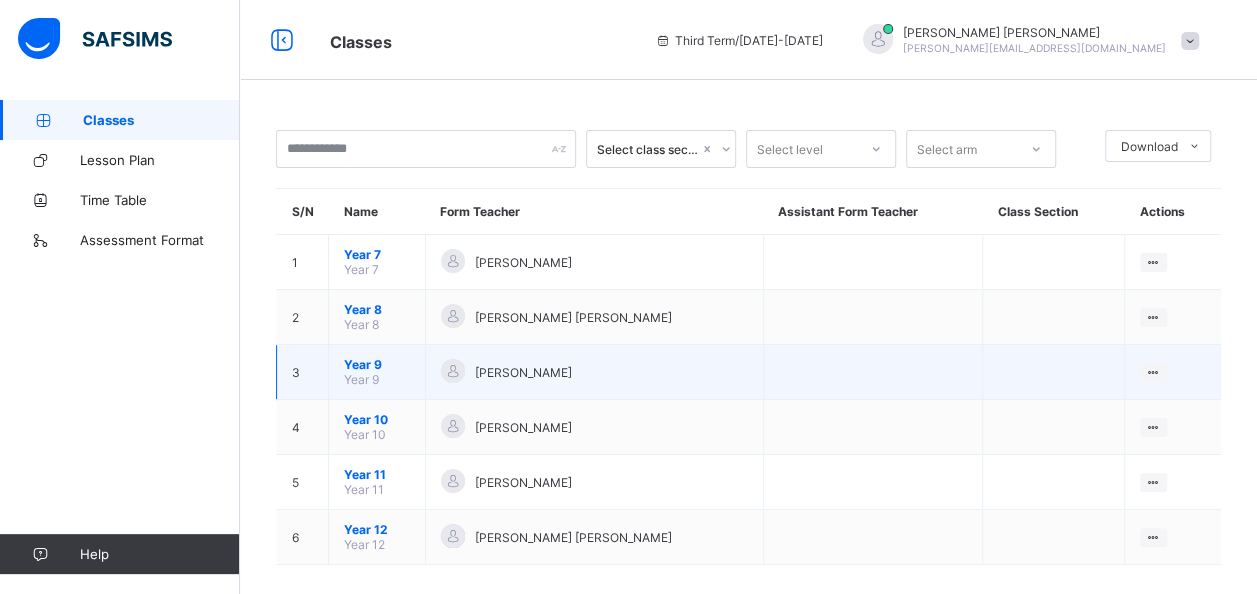 click on "Year 9" at bounding box center [377, 364] 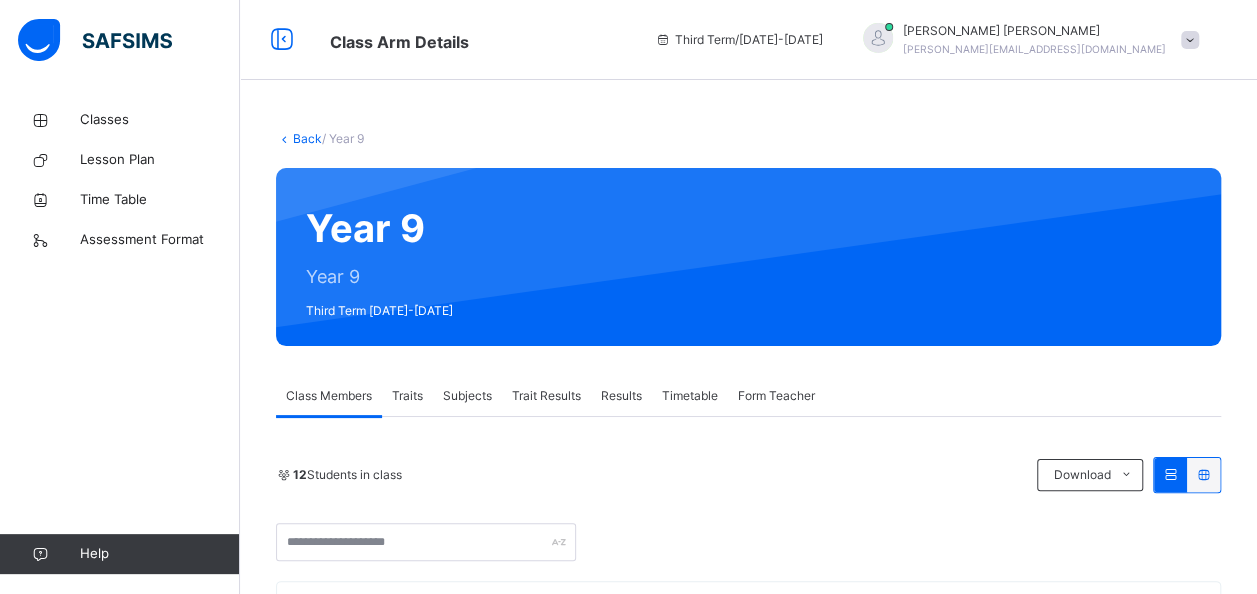 click on "Subjects" at bounding box center [467, 396] 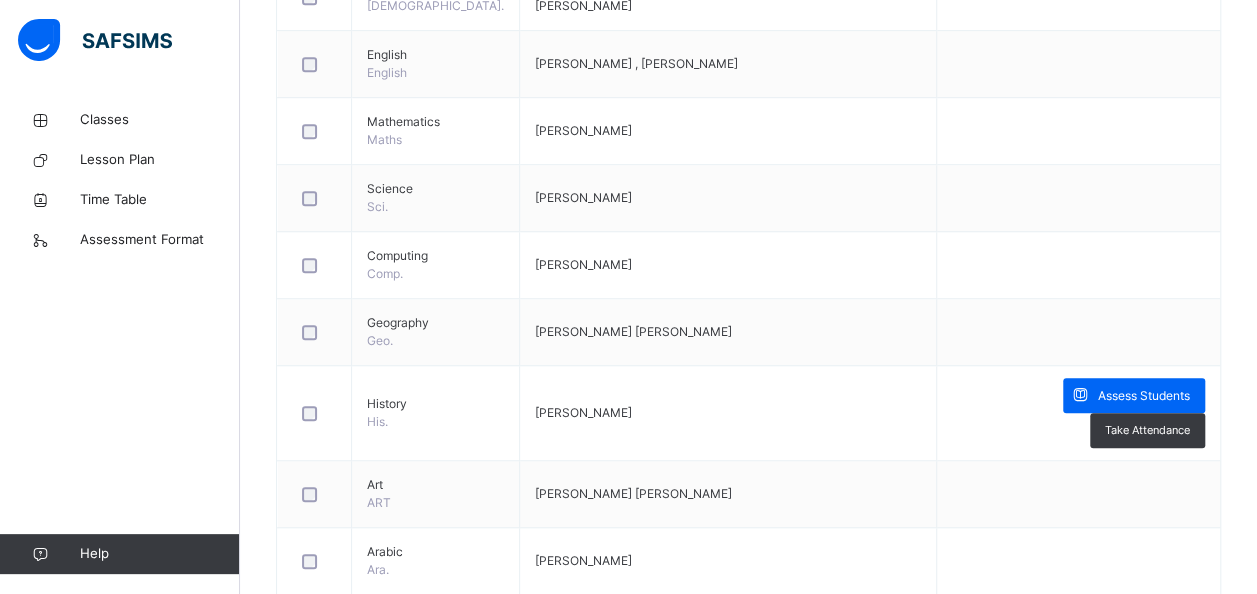 scroll, scrollTop: 640, scrollLeft: 0, axis: vertical 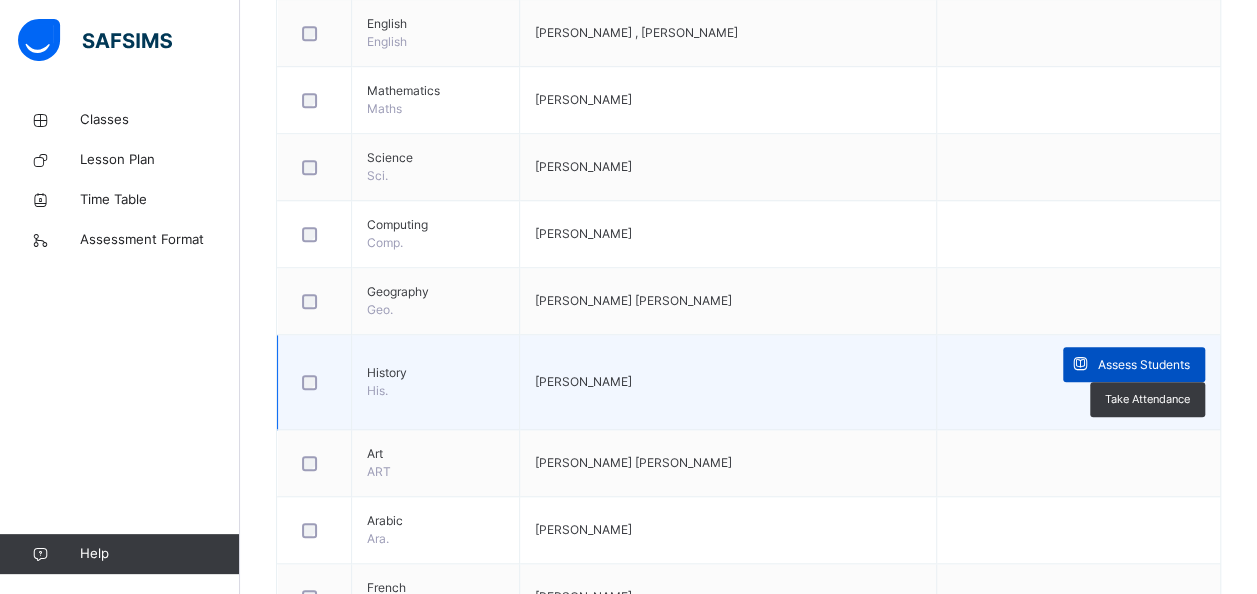 click at bounding box center (1080, 364) 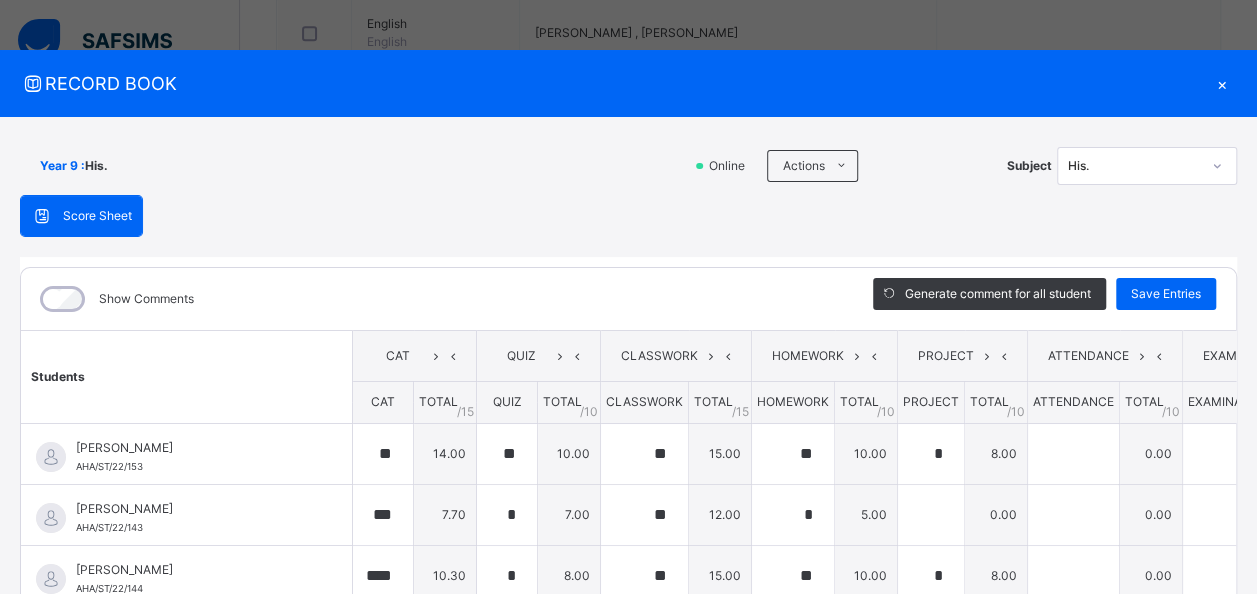 type on "**" 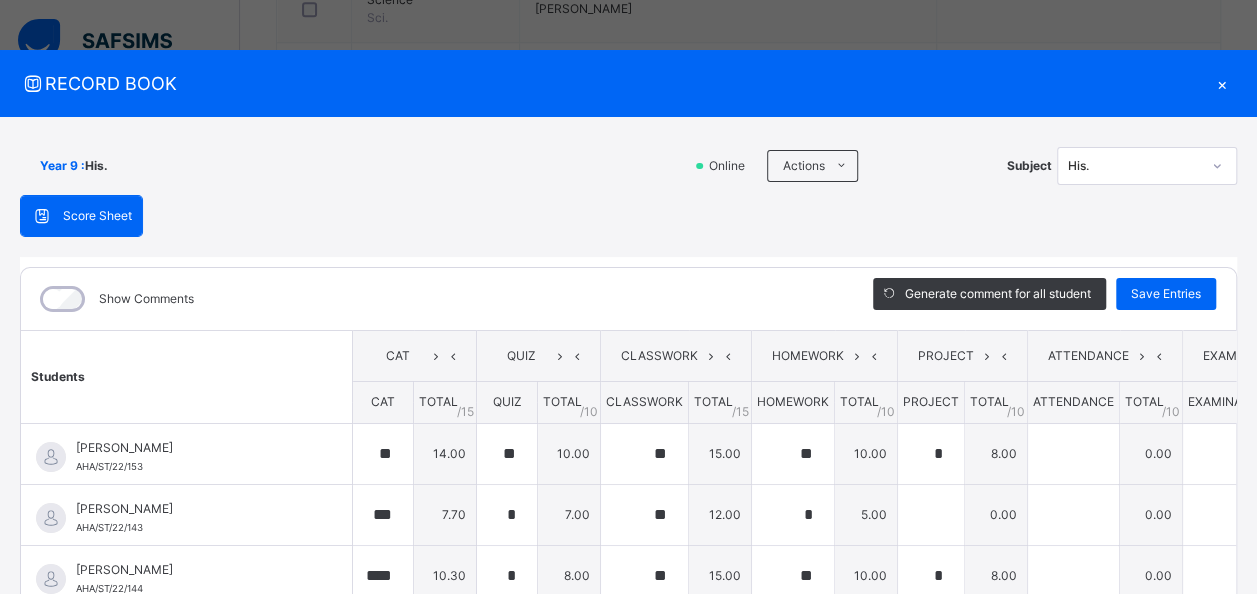 scroll, scrollTop: 800, scrollLeft: 0, axis: vertical 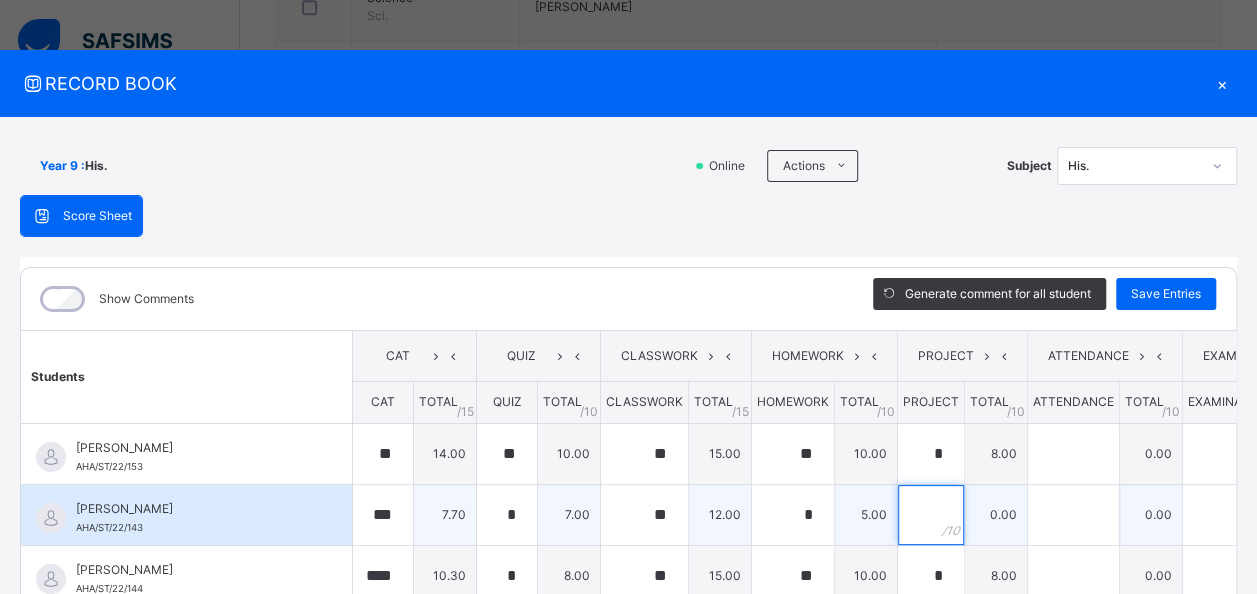 click at bounding box center (931, 515) 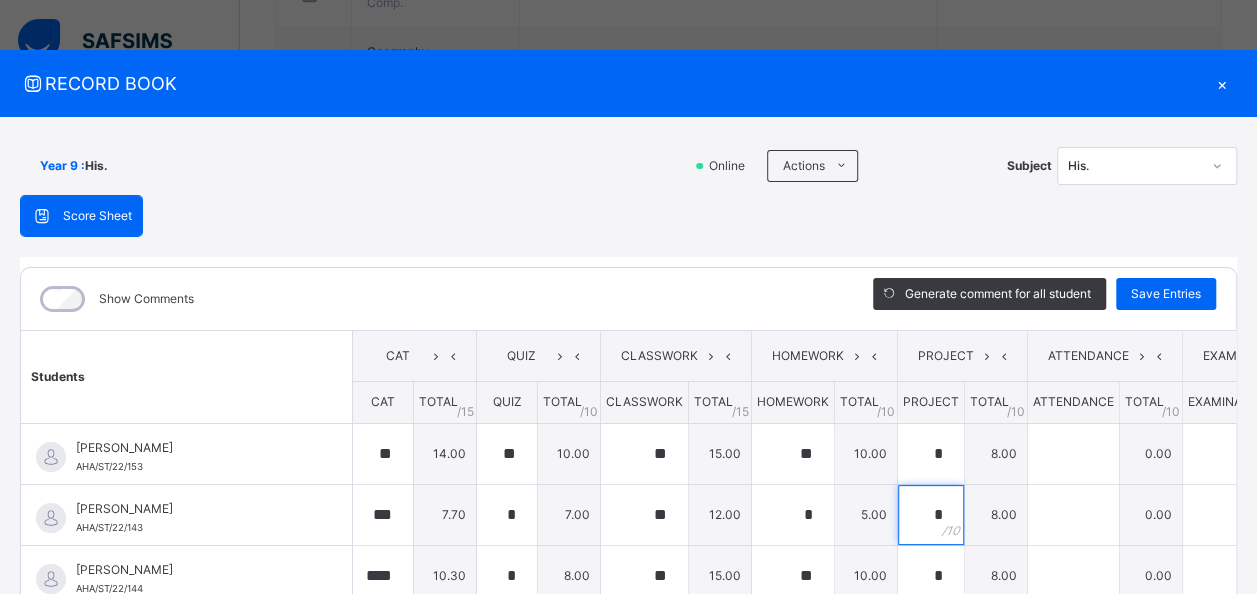 scroll, scrollTop: 920, scrollLeft: 0, axis: vertical 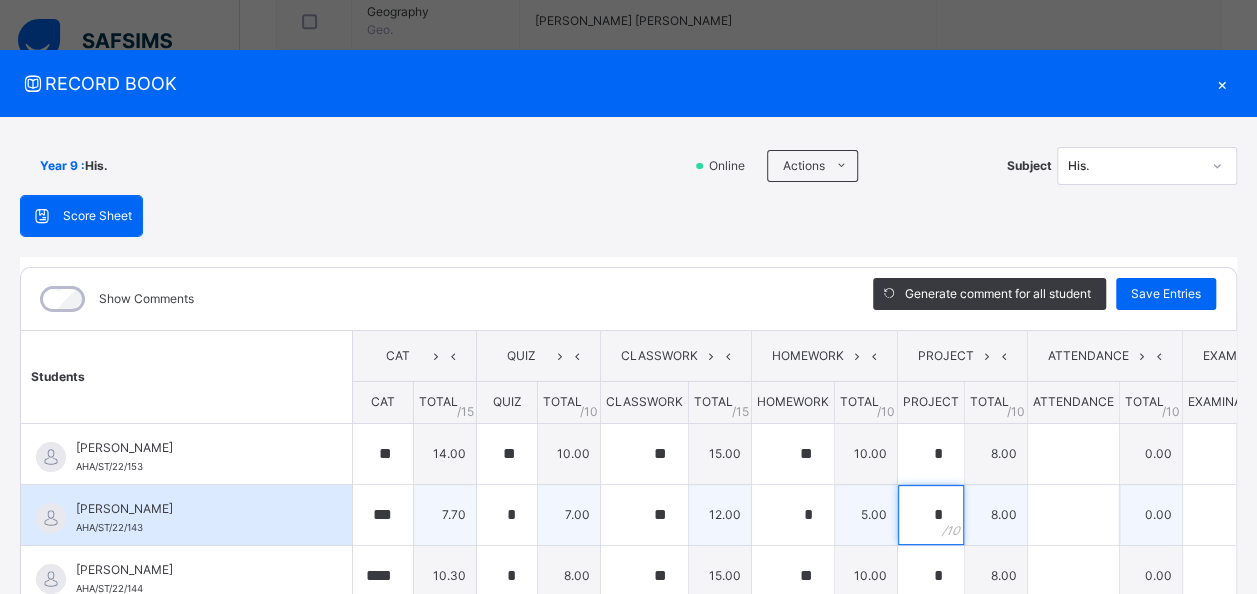 type on "*" 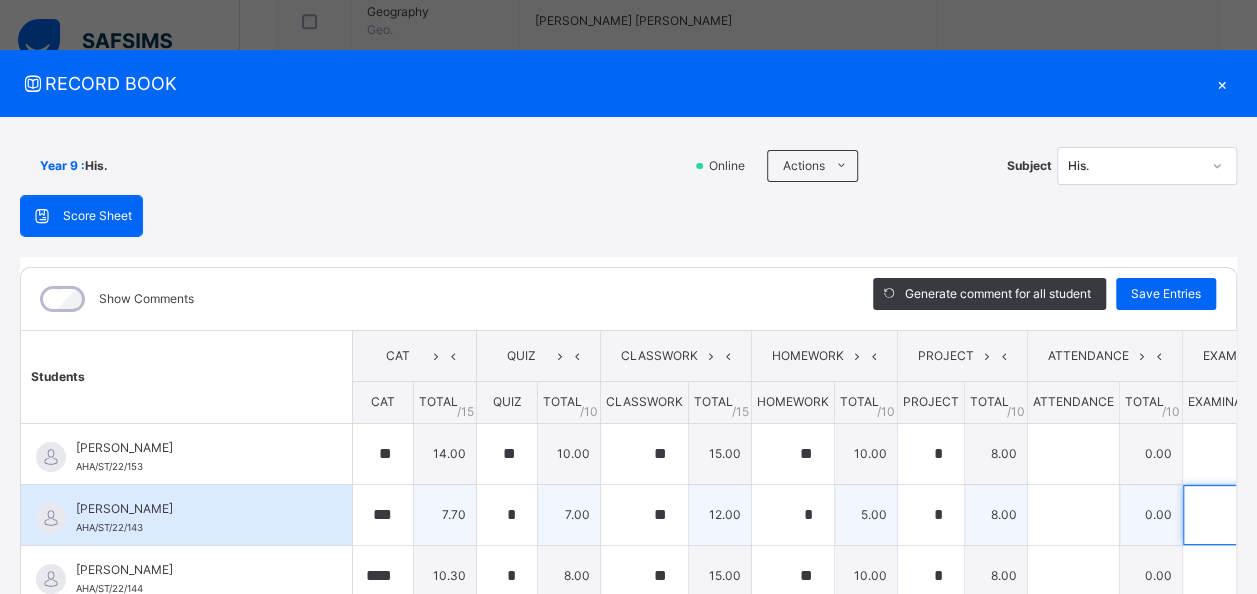 click at bounding box center (1228, 515) 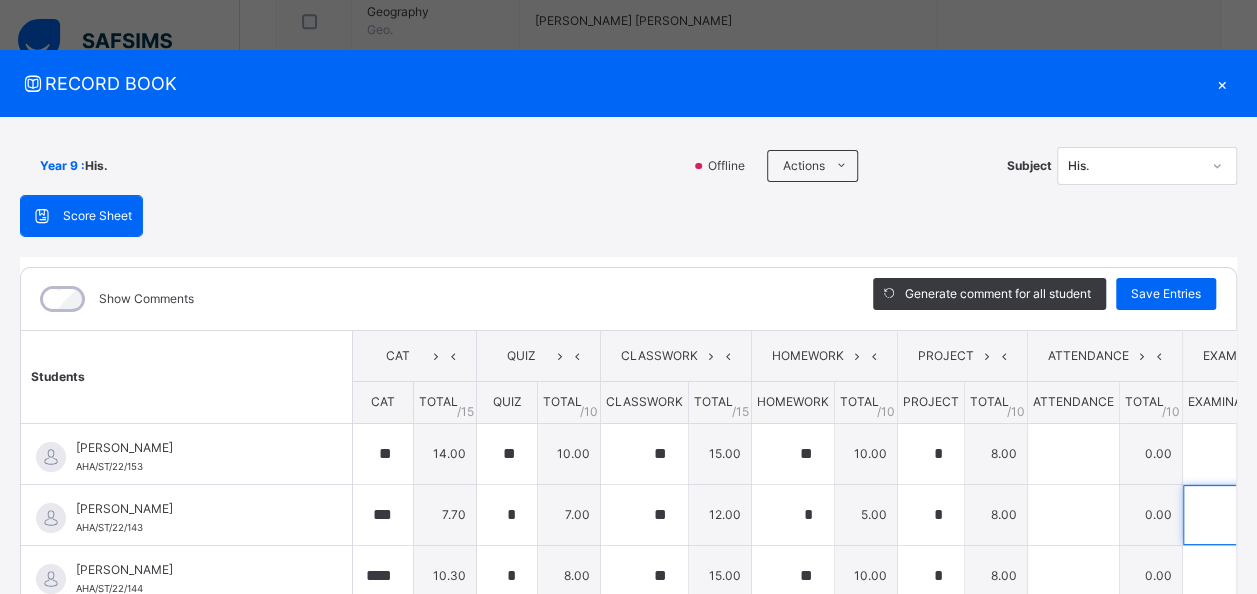 scroll, scrollTop: 331, scrollLeft: 25, axis: both 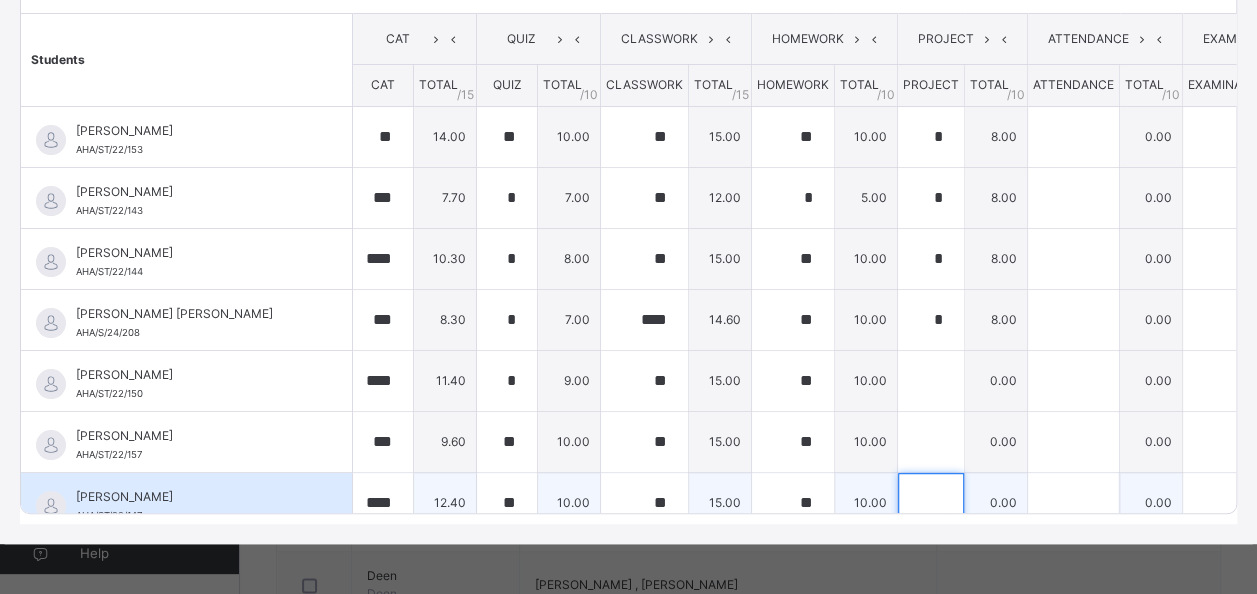 click at bounding box center (931, 503) 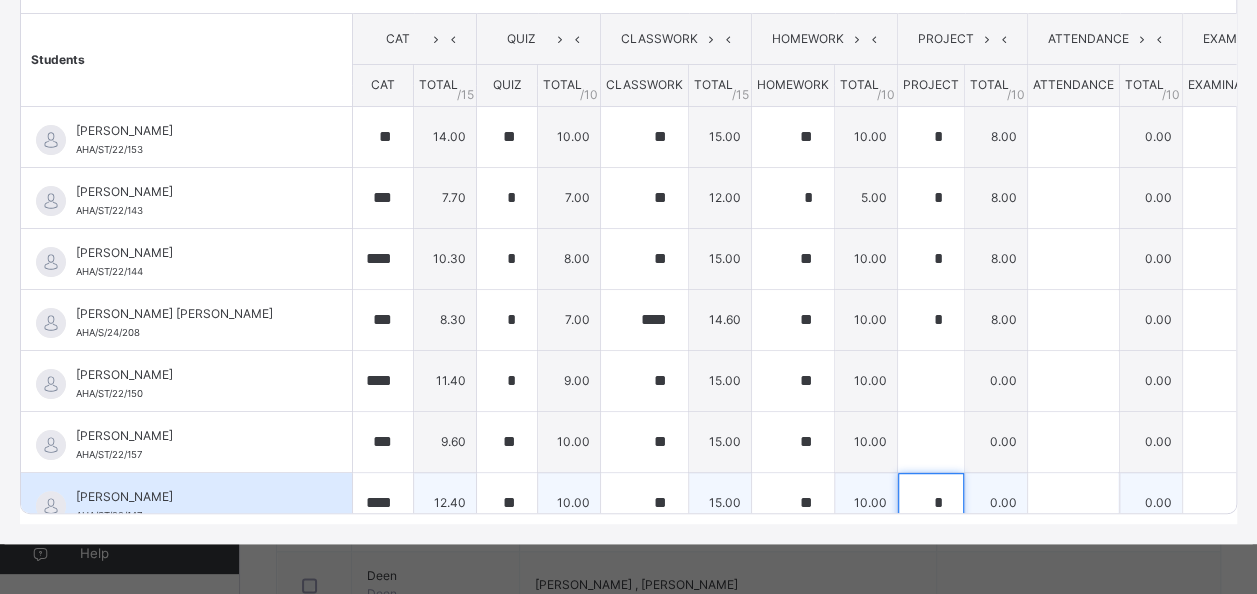 scroll, scrollTop: 11, scrollLeft: 0, axis: vertical 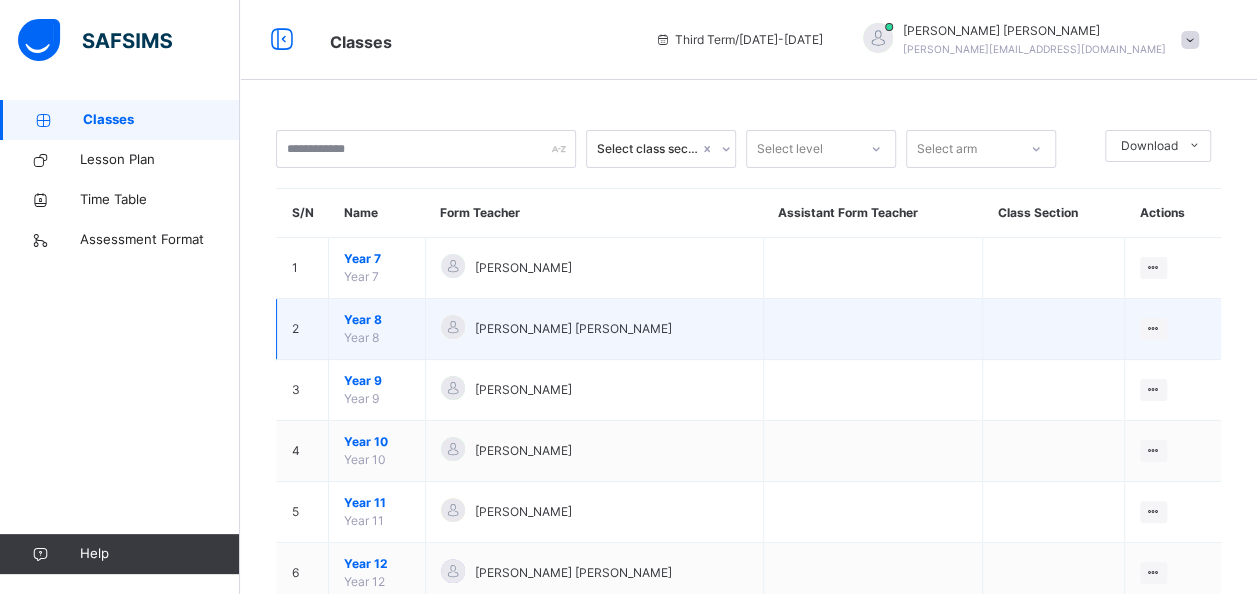 click on "Year 8" at bounding box center (377, 320) 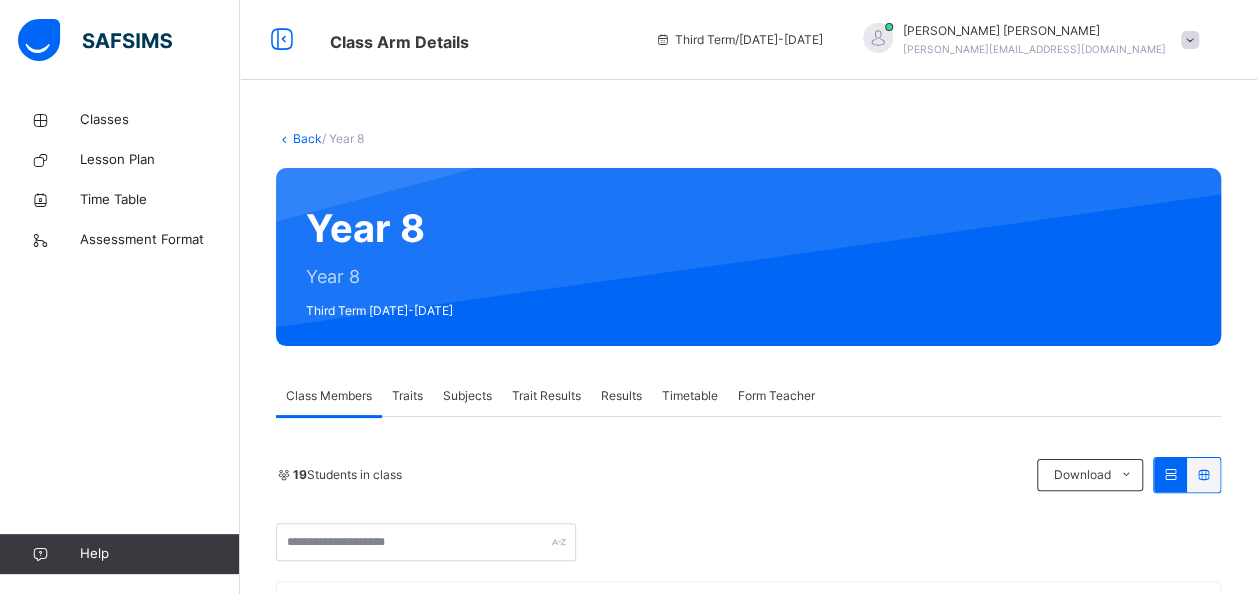 click on "Subjects" at bounding box center [467, 396] 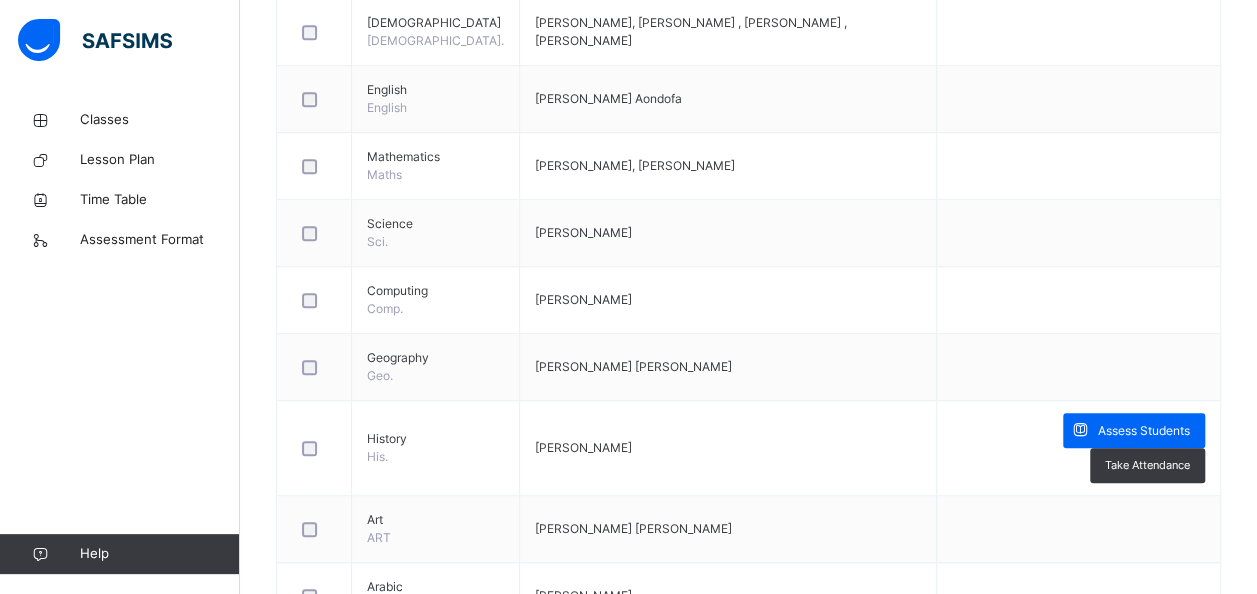 scroll, scrollTop: 600, scrollLeft: 0, axis: vertical 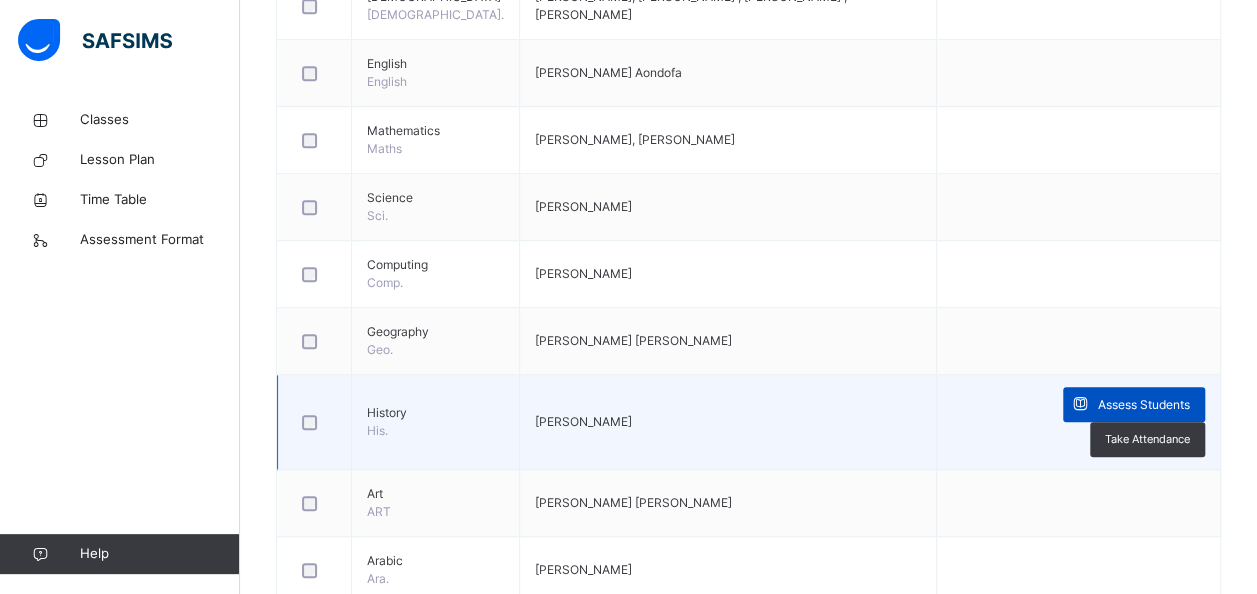 click at bounding box center [1080, 404] 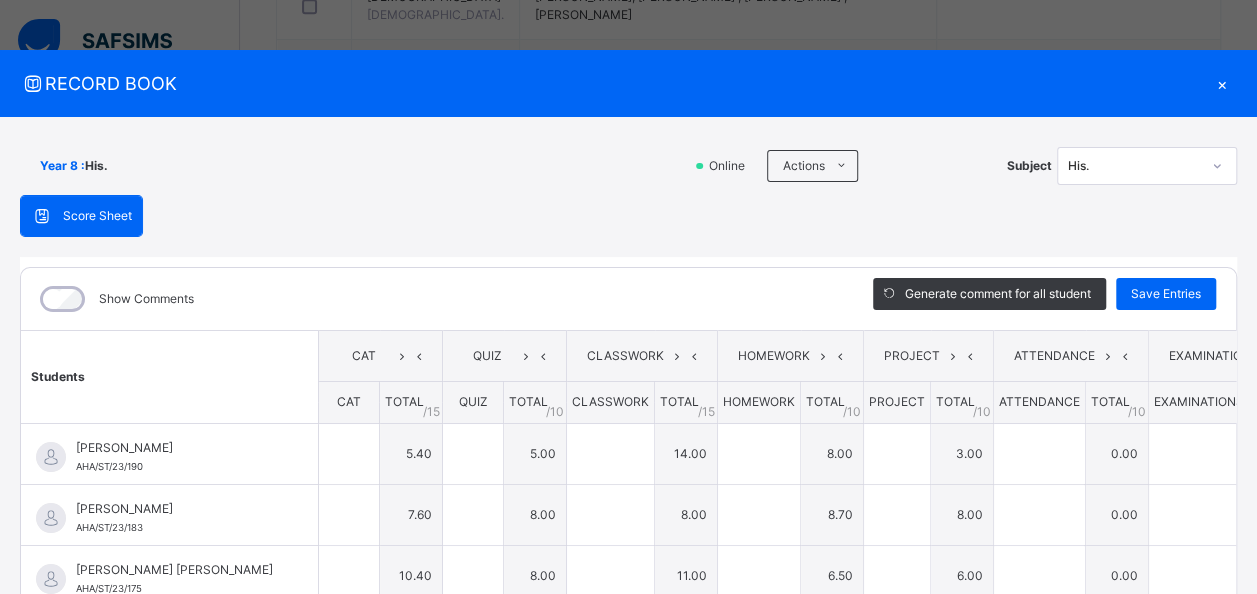 type on "***" 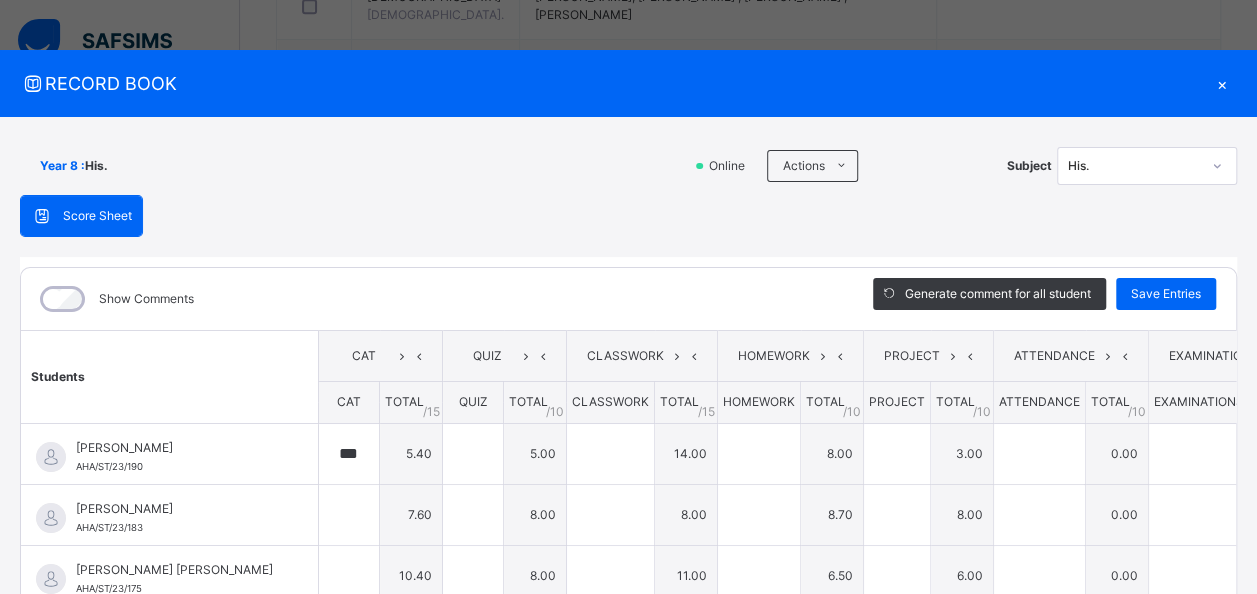 type on "*" 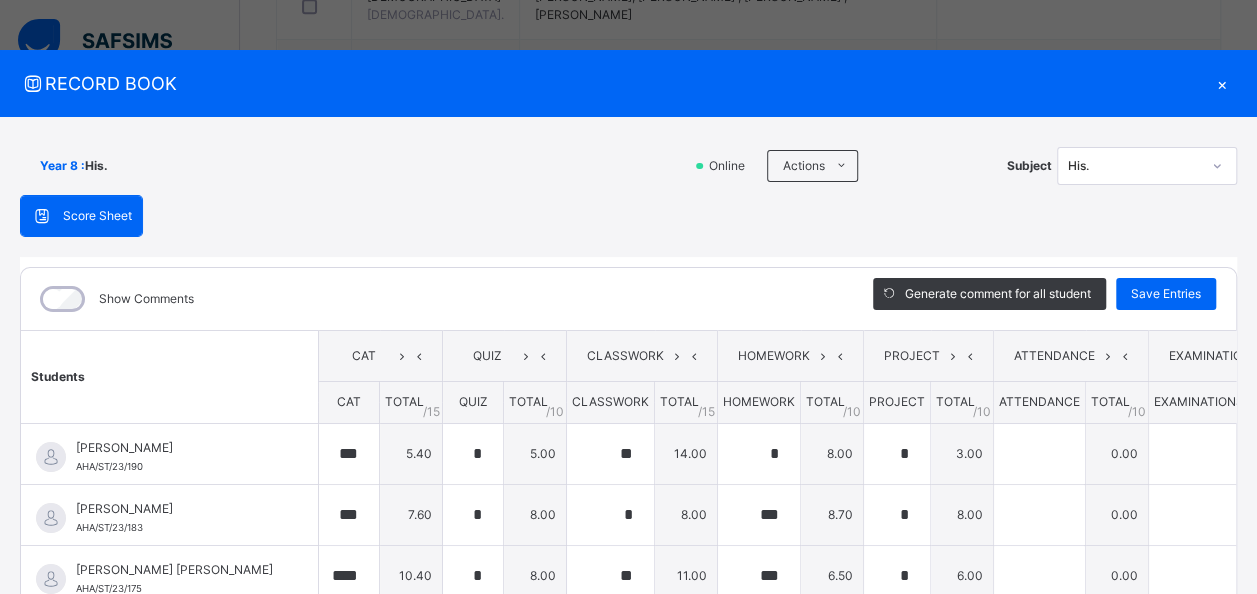 type on "**" 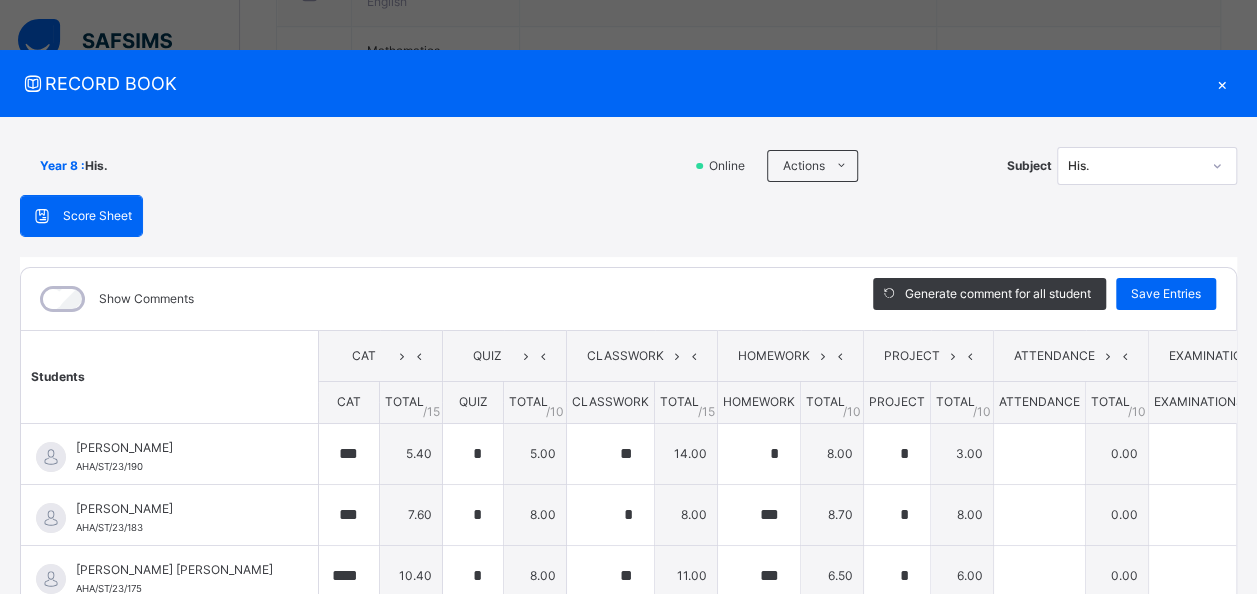 scroll, scrollTop: 720, scrollLeft: 0, axis: vertical 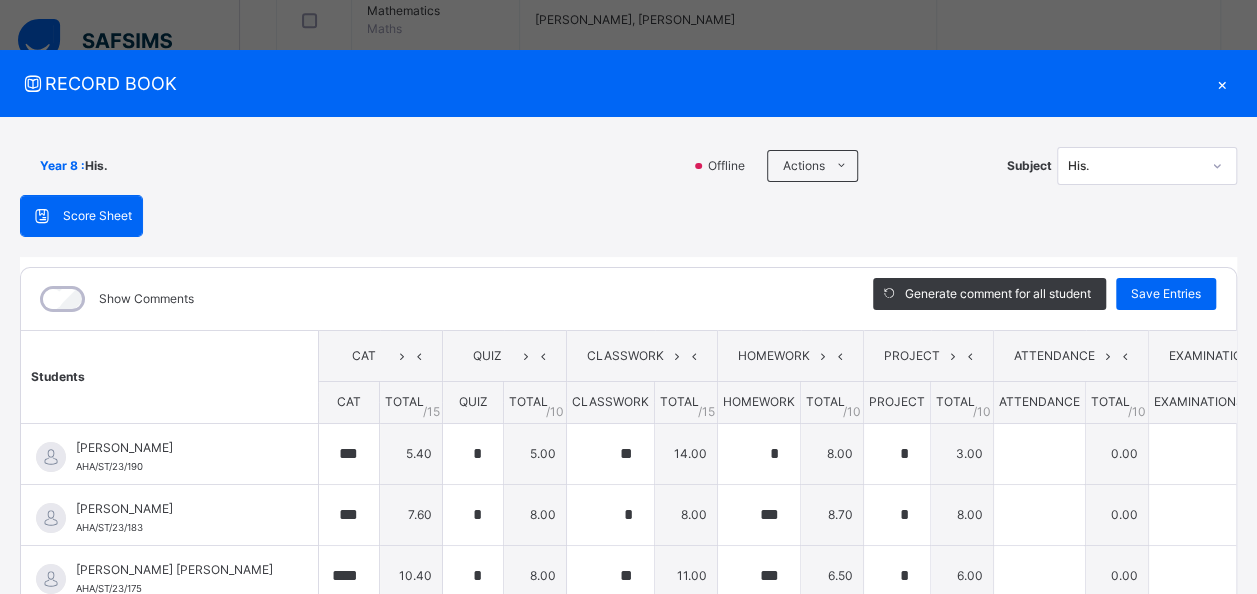 click on "Score Sheet Score Sheet Show Comments   Generate comment for all student   Save Entries Class Level:  Year 8   Subject:  His. Session:  2024/2025 Session Session:  Third Term Students CAT QUIZ CLASSWORK HOMEWORK PROJECT ATTENDANCE EXAMINATIONS TOTAL /100 Comment CAT TOTAL / 15 QUIZ TOTAL / 10 CLASSWORK TOTAL / 15 HOMEWORK TOTAL / 10 PROJECT TOTAL / 10 ATTENDANCE TOTAL / 10 EXAMINATIONS TOTAL / 30 [PERSON_NAME] AHA/ST/23/190 [PERSON_NAME] AHA/ST/23/190 *** 5.40 * 5.00 ** 14.00 * 8.00 * 3.00 0.00 0.00 35.40 Generate comment 0 / 250   ×   Subject Teacher’s Comment Generate and see in full the comment developed by the AI with an option to regenerate the comment [PERSON_NAME] [PERSON_NAME]   AHA/ST/23/190   Total 35.40  / 100.00 [PERSON_NAME] Bot   Regenerate     Use this comment   [PERSON_NAME]/ST/23/183 [PERSON_NAME] AHA/ST/23/183 *** 7.60 * 8.00 * 8.00 *** 8.70 * 8.00 0.00 0.00 40.30 Generate comment 0 / 250   ×   Subject Teacher’s Comment [PERSON_NAME]      /" at bounding box center [628, 518] 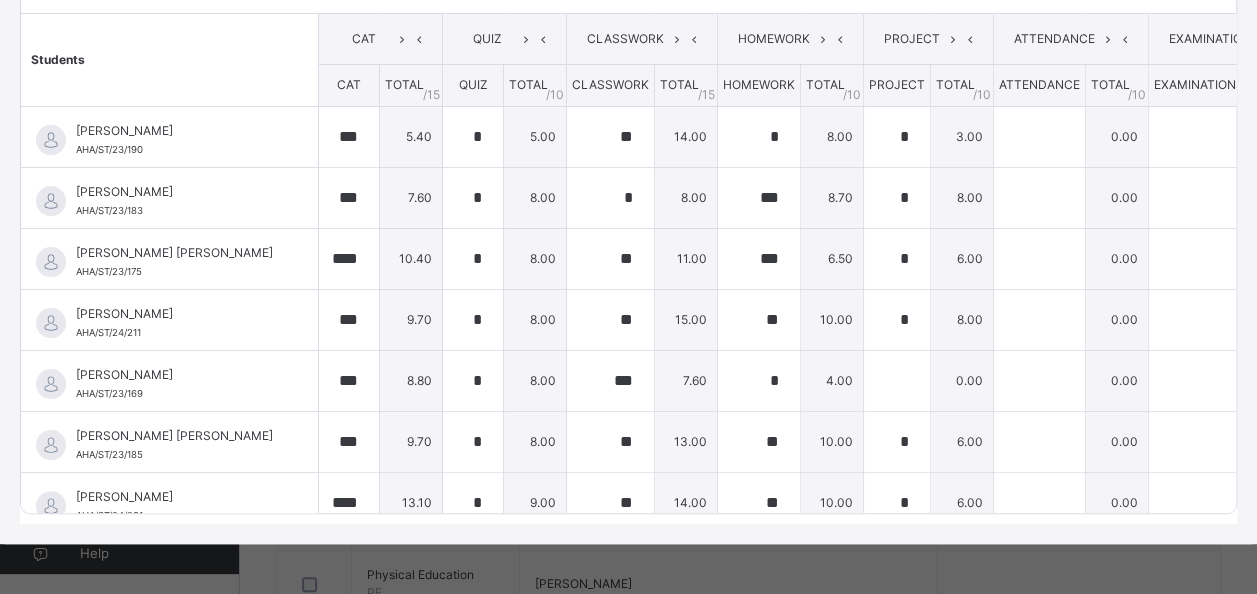 scroll, scrollTop: 331, scrollLeft: 0, axis: vertical 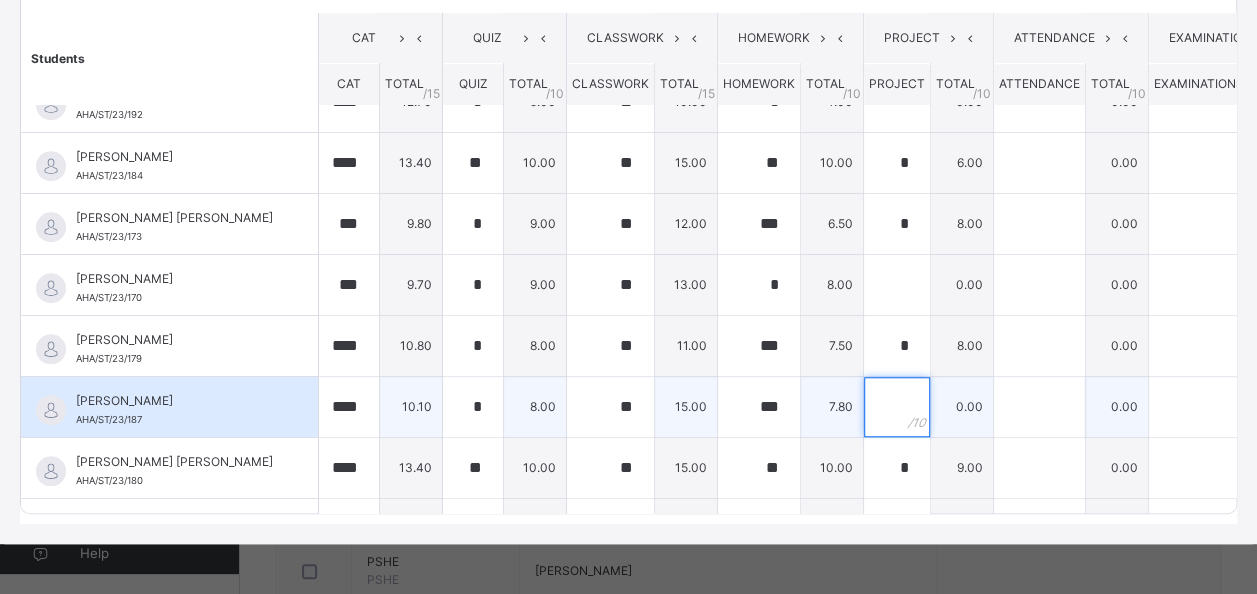 click at bounding box center [897, 407] 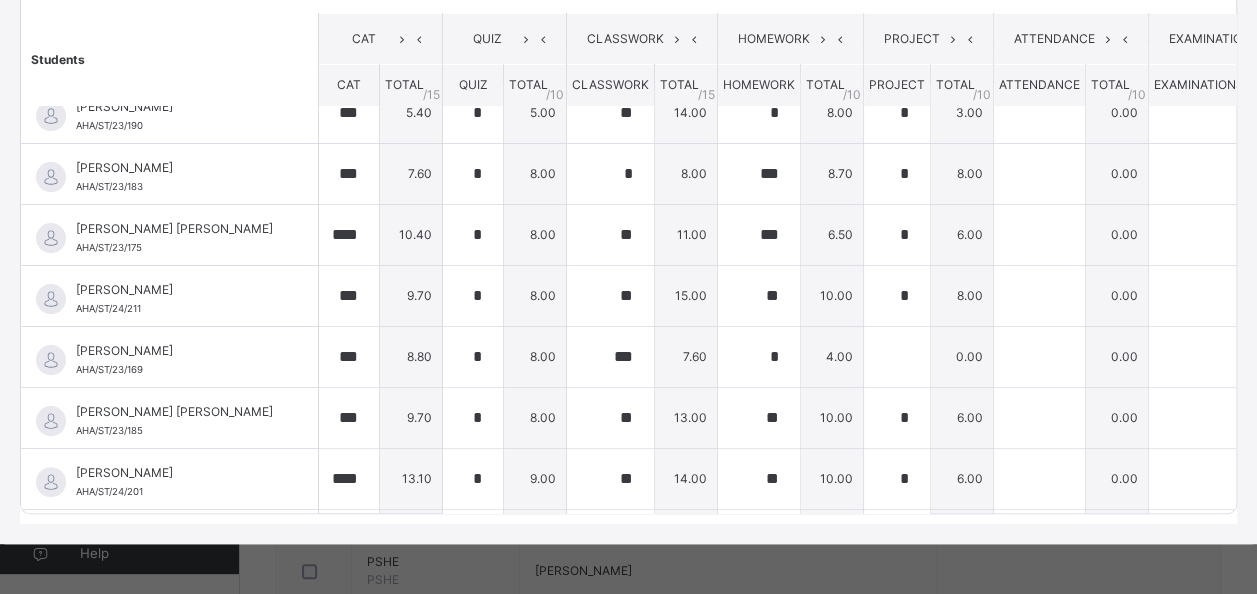 scroll, scrollTop: 0, scrollLeft: 0, axis: both 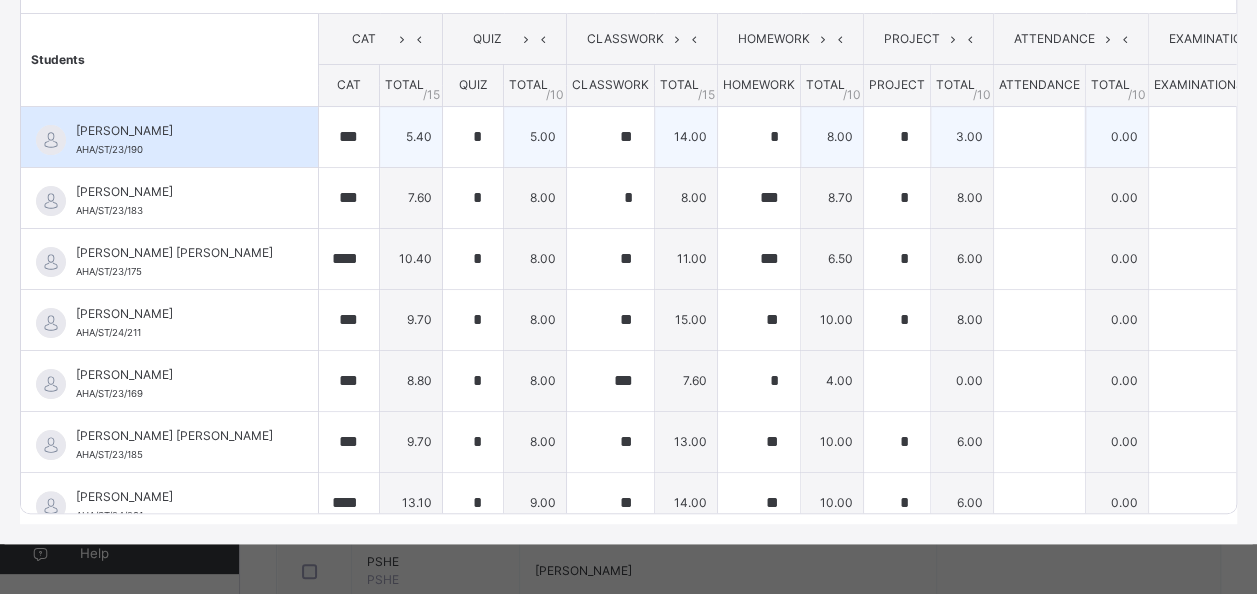 type on "*" 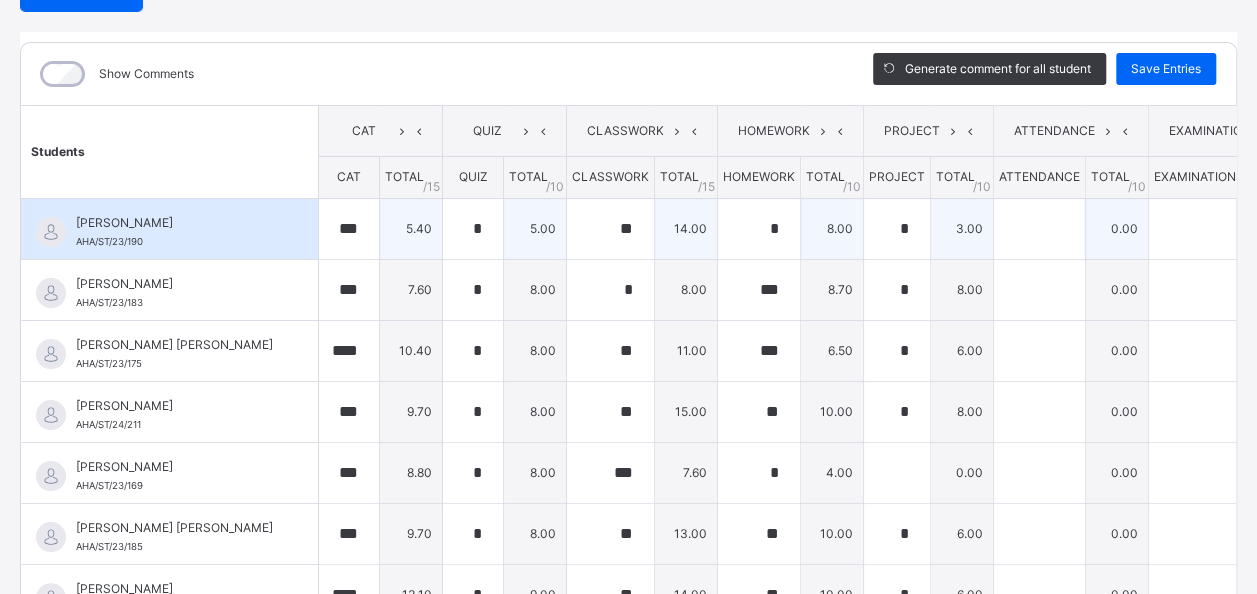scroll, scrollTop: 64, scrollLeft: 0, axis: vertical 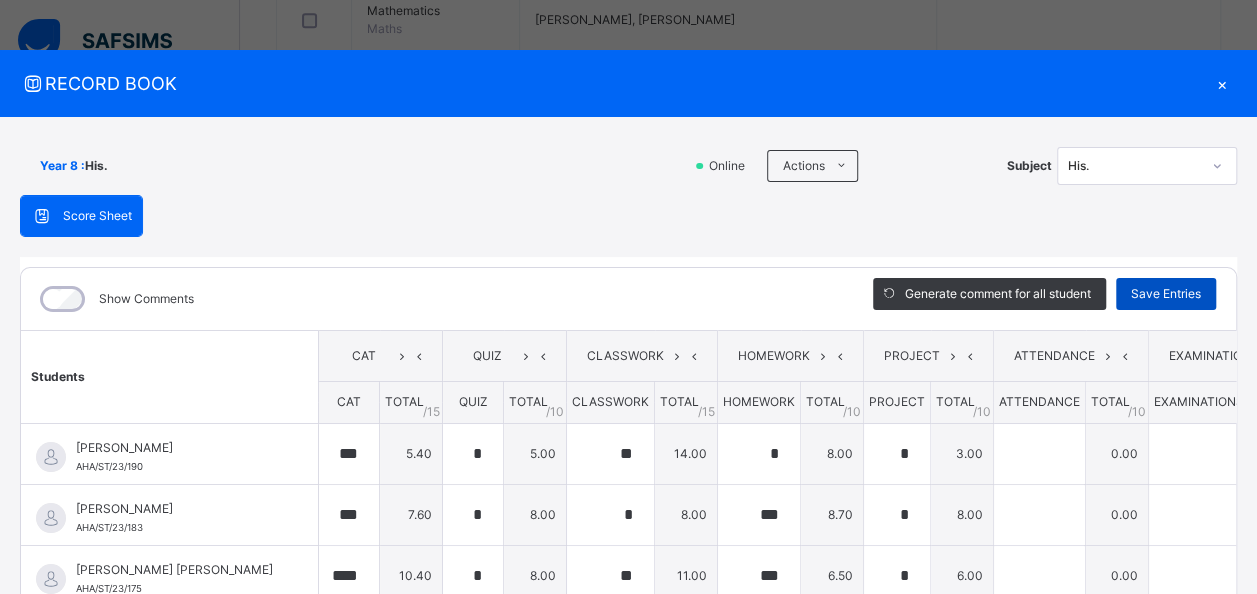 click on "Save Entries" at bounding box center [1166, 294] 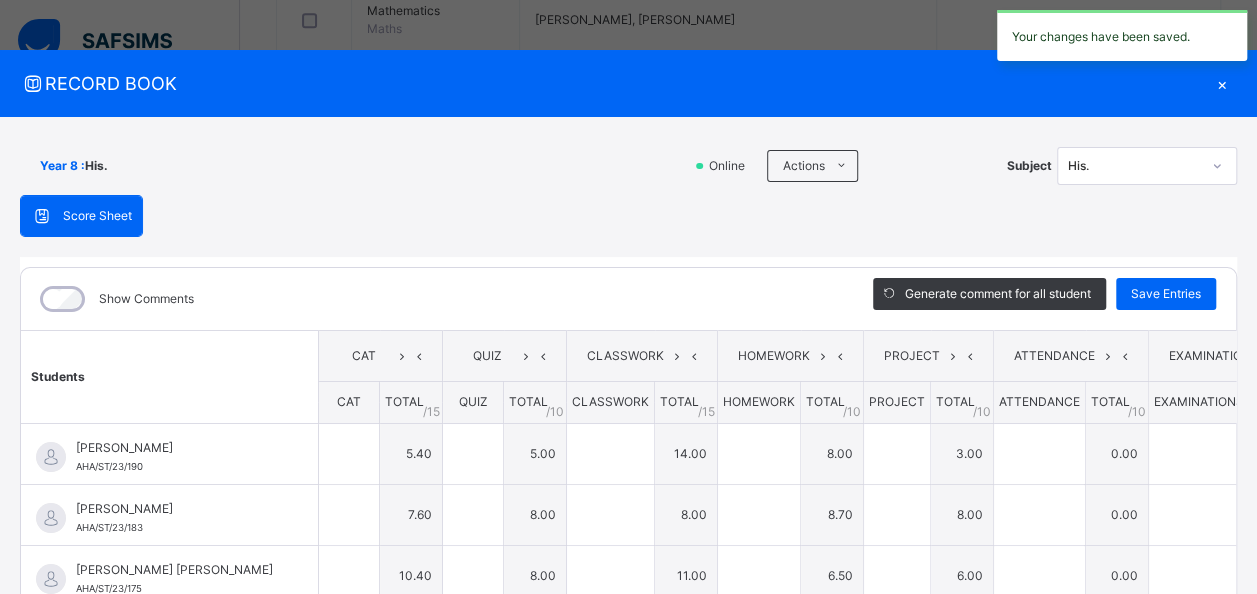 type on "***" 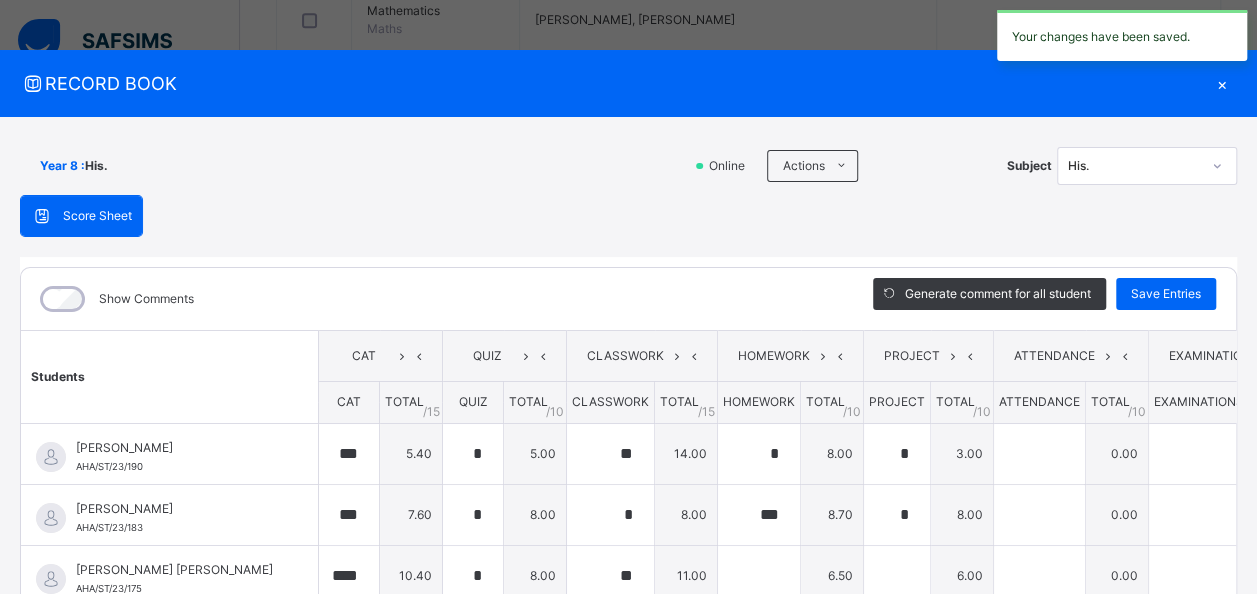 type on "***" 